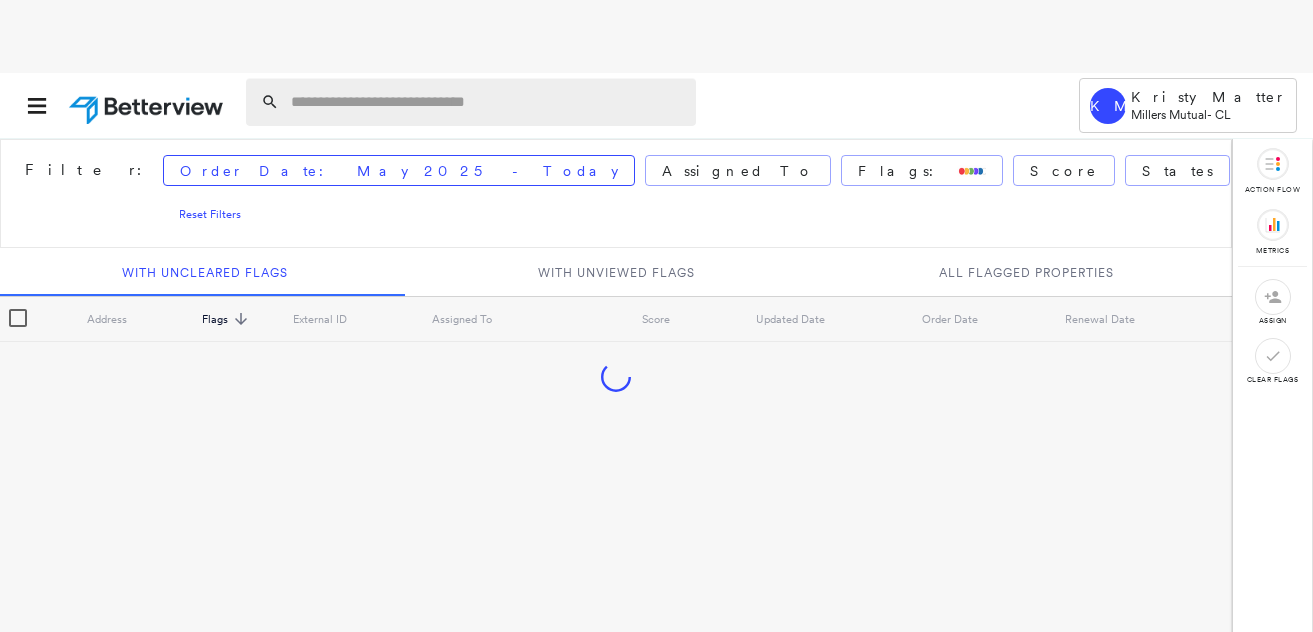click at bounding box center (487, 102) 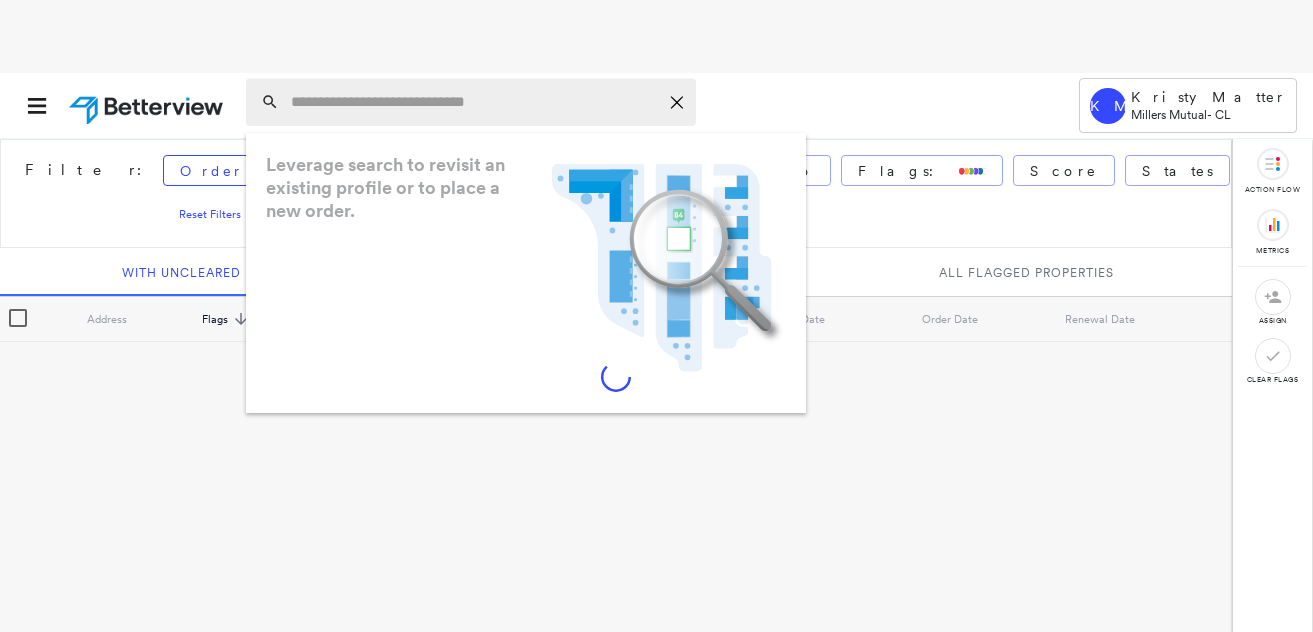 scroll, scrollTop: 0, scrollLeft: 0, axis: both 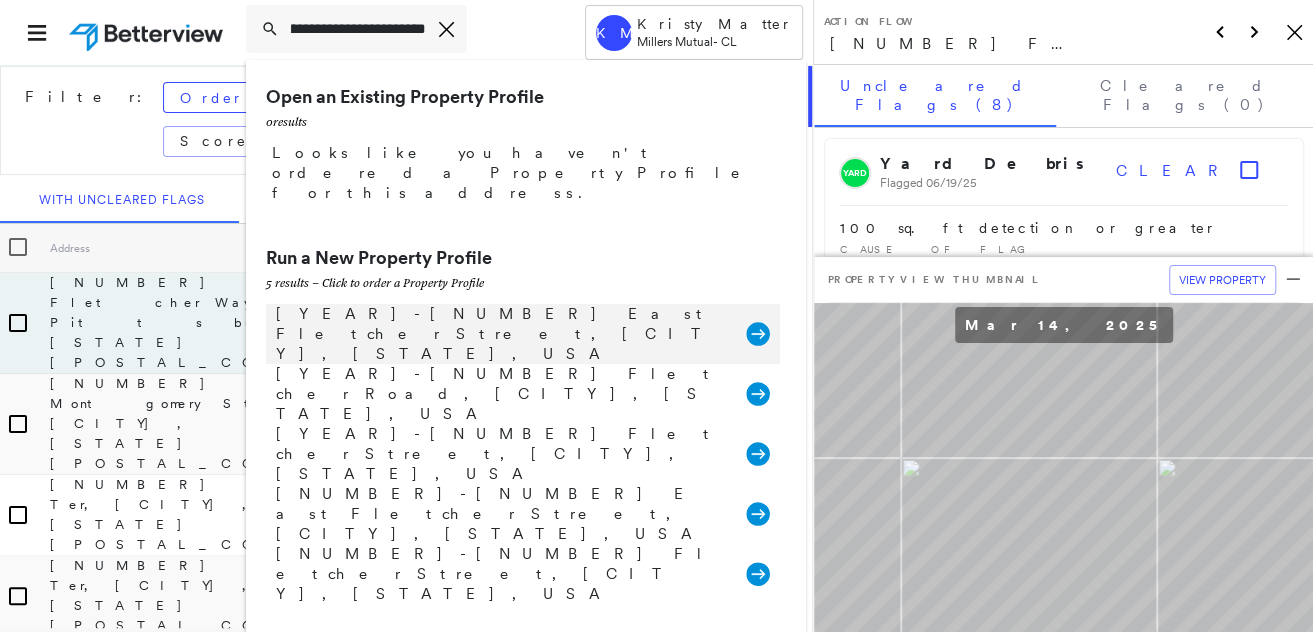 type on "**********" 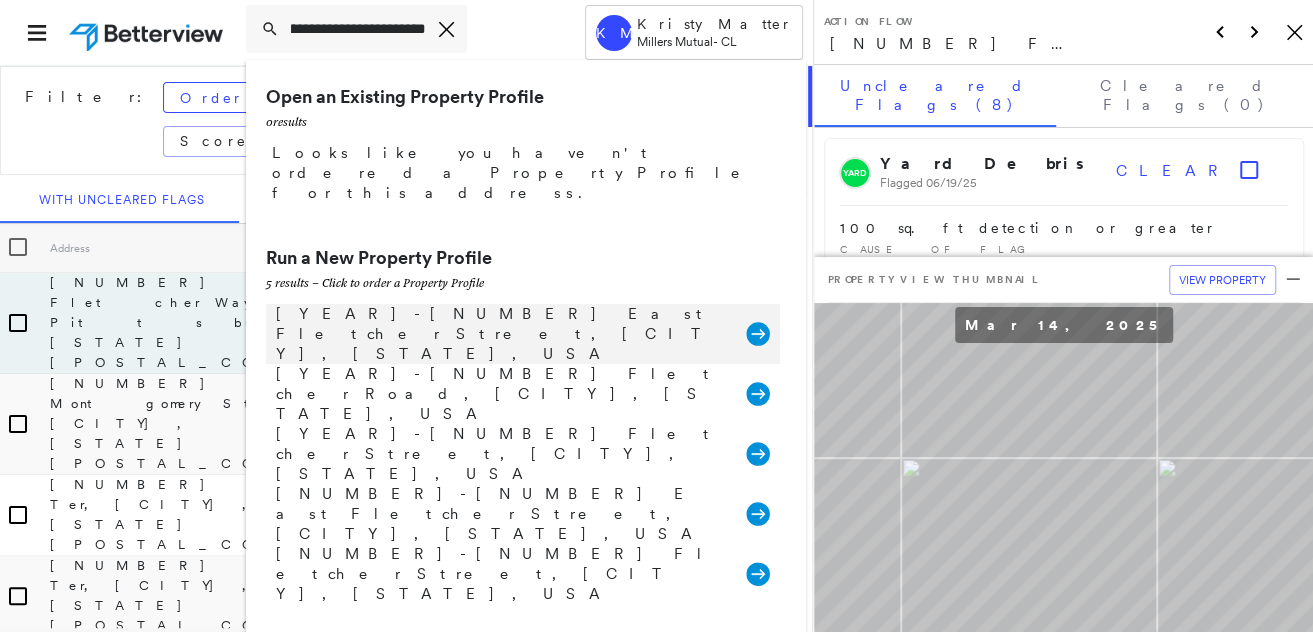 click on "[YEAR]-[NUMBER] East Fletcher Street, [CITY], [STATE], USA" at bounding box center [501, 334] 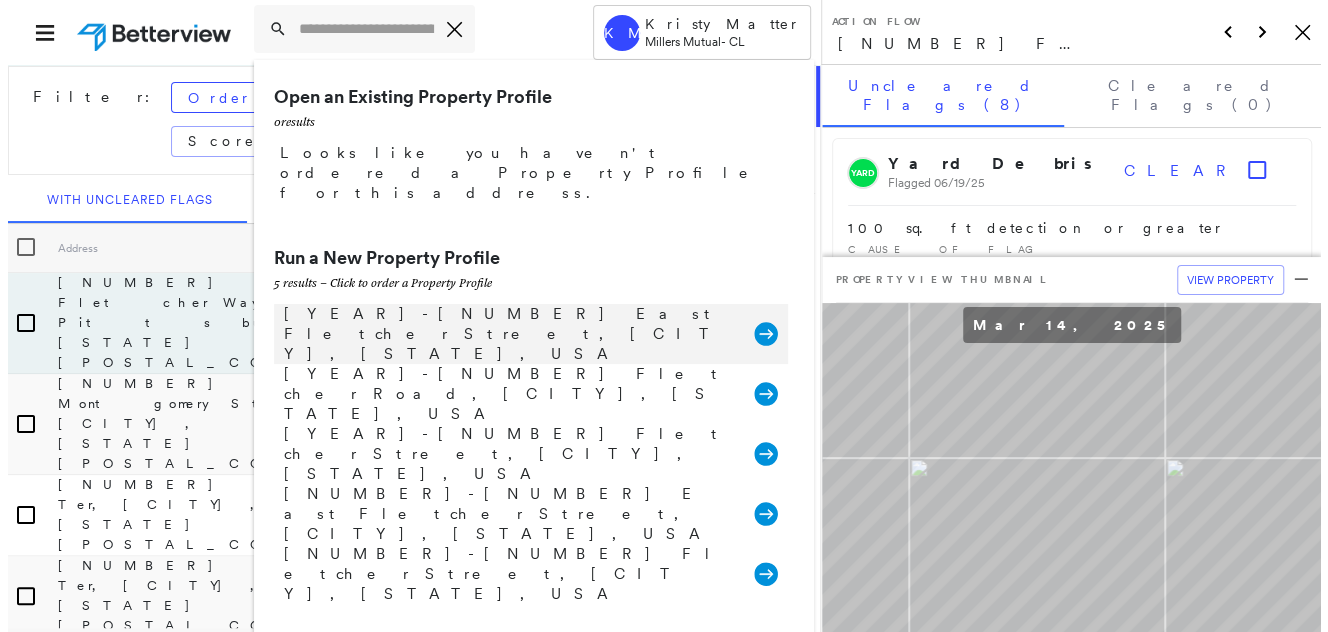 scroll, scrollTop: 0, scrollLeft: 0, axis: both 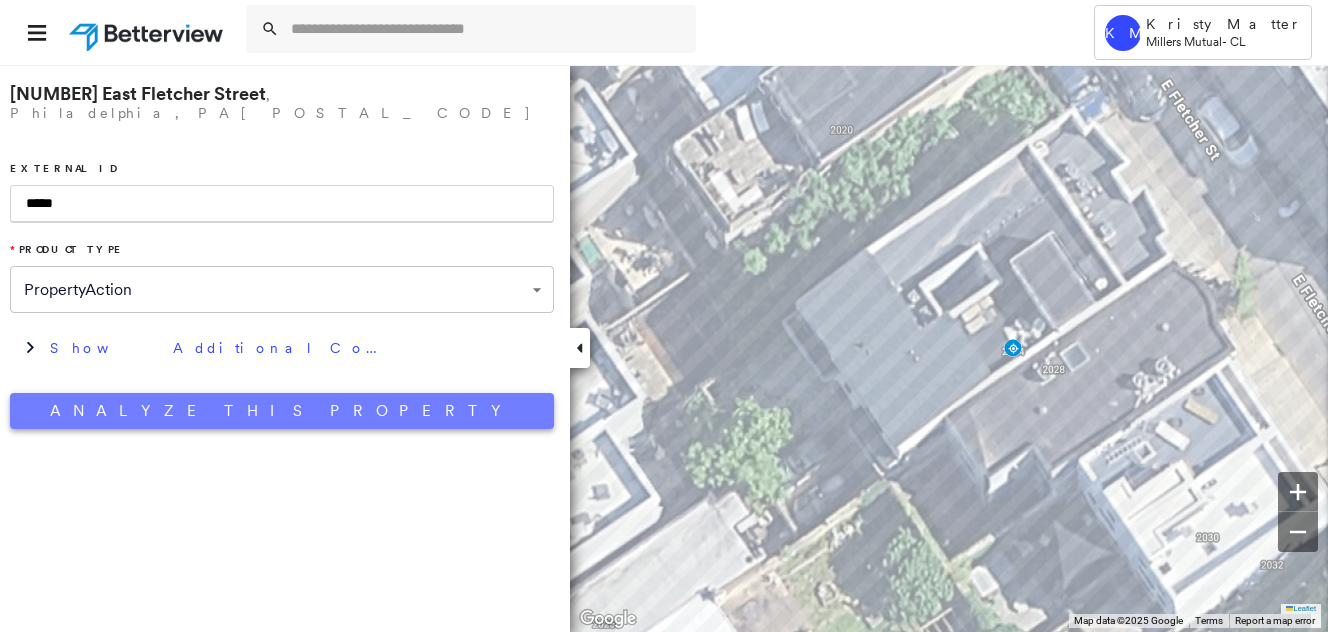 type on "*****" 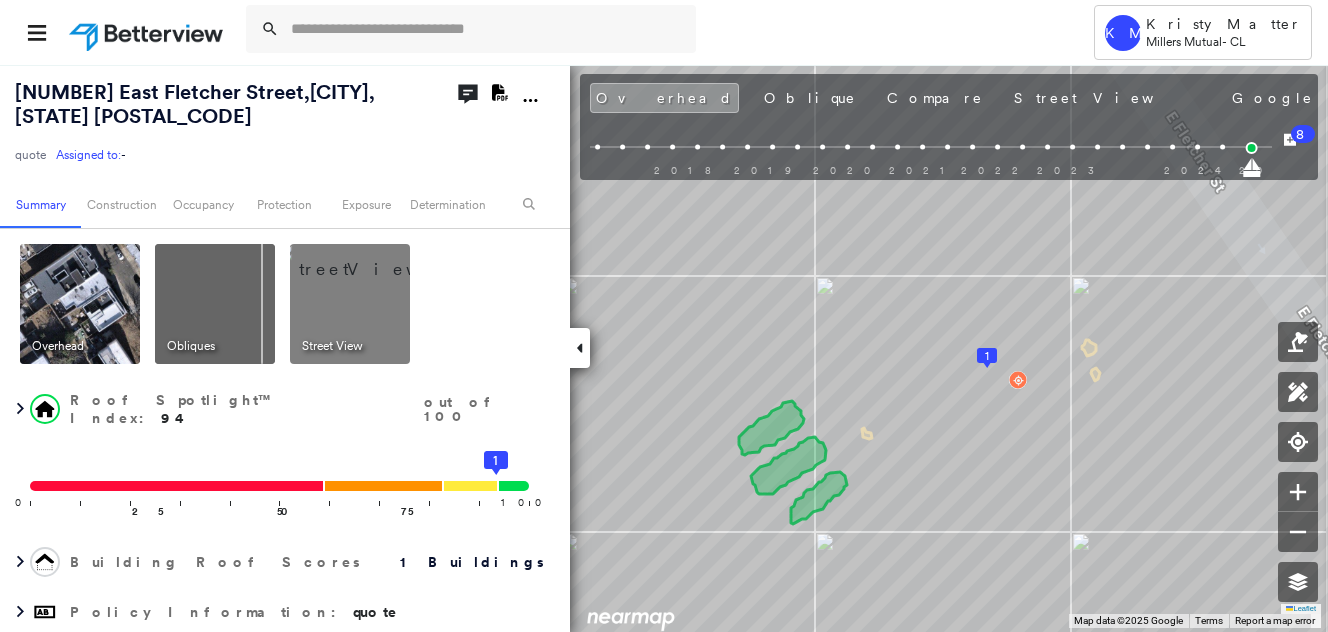 click at bounding box center (374, 259) 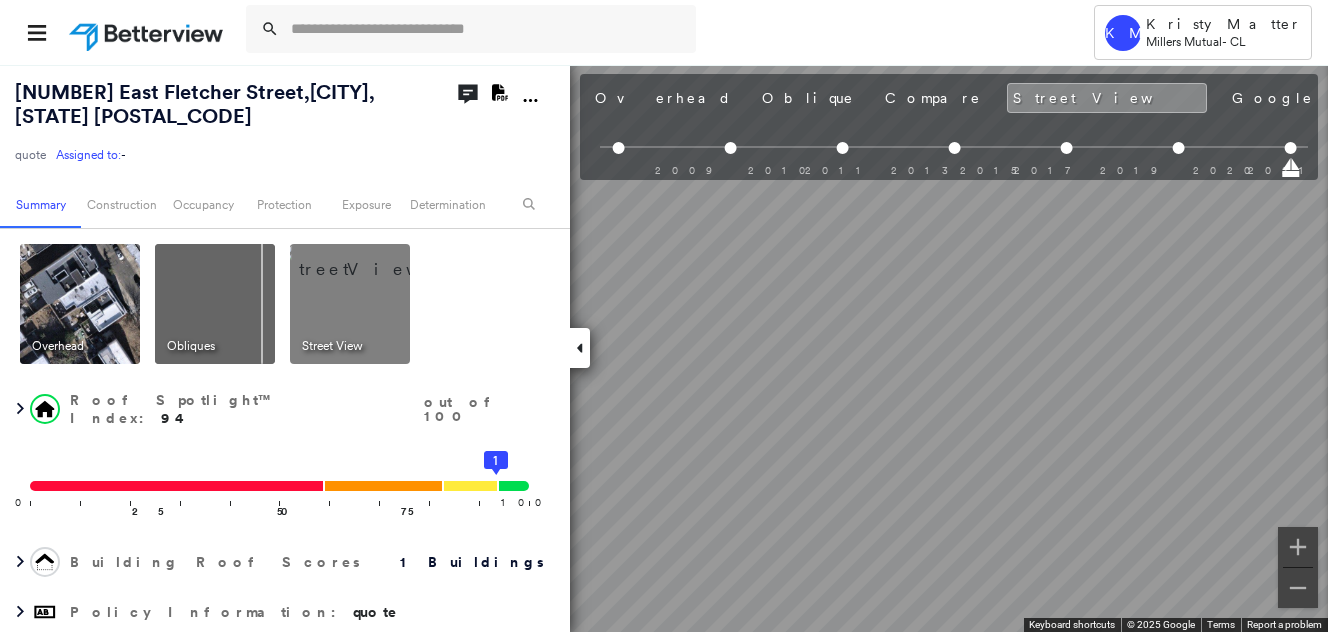 scroll, scrollTop: 0, scrollLeft: 437, axis: horizontal 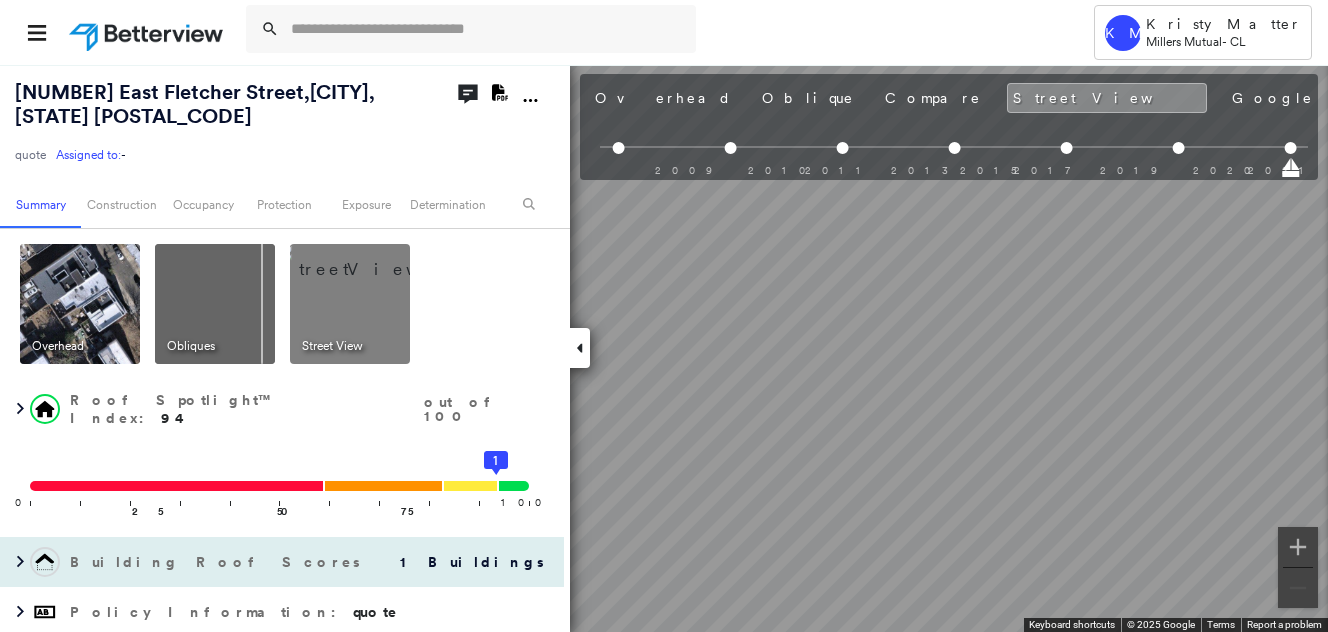 click on "[NUMBER] [STREET] ,  [CITY], [STATE] [POSTAL_CODE] quote Assigned to:  - Assigned to:  - quote Assigned to:  - Open Comments Download PDF Report Summary Construction Occupancy Protection Exposure Determination Overhead Obliques Street View Roof Spotlight™ Index :  94 out of 100 0 100 25 50 75 1 Building Roof Scores 1 Buildings Policy Information :  quote Flags :  1 (0 cleared, 1 uncleared) Construction Roof Spotlights :  Vent Property Features :  Car Roof Size & Shape :  1 building  - Flat | Asphalt Shingle Occupancy Protection Exposure FEMA Risk Index Additional Perils Determination Flags :  1 (0 cleared, 1 uncleared) Uncleared Flags (1) Cleared Flags  (0) LOW Low Priority Flagged 08/06/[YEAR] Clear Action Taken New Entry History Quote/New Business Terms & Conditions Added ACV Endorsement Added Cosmetic Endorsement Inspection/Loss Control Report Information Added to Inspection Survey Onsite Inspection Ordered Determined No Inspection Needed General Used Report to Further Agent/Insured Discussion Save Renewal" at bounding box center (664, 348) 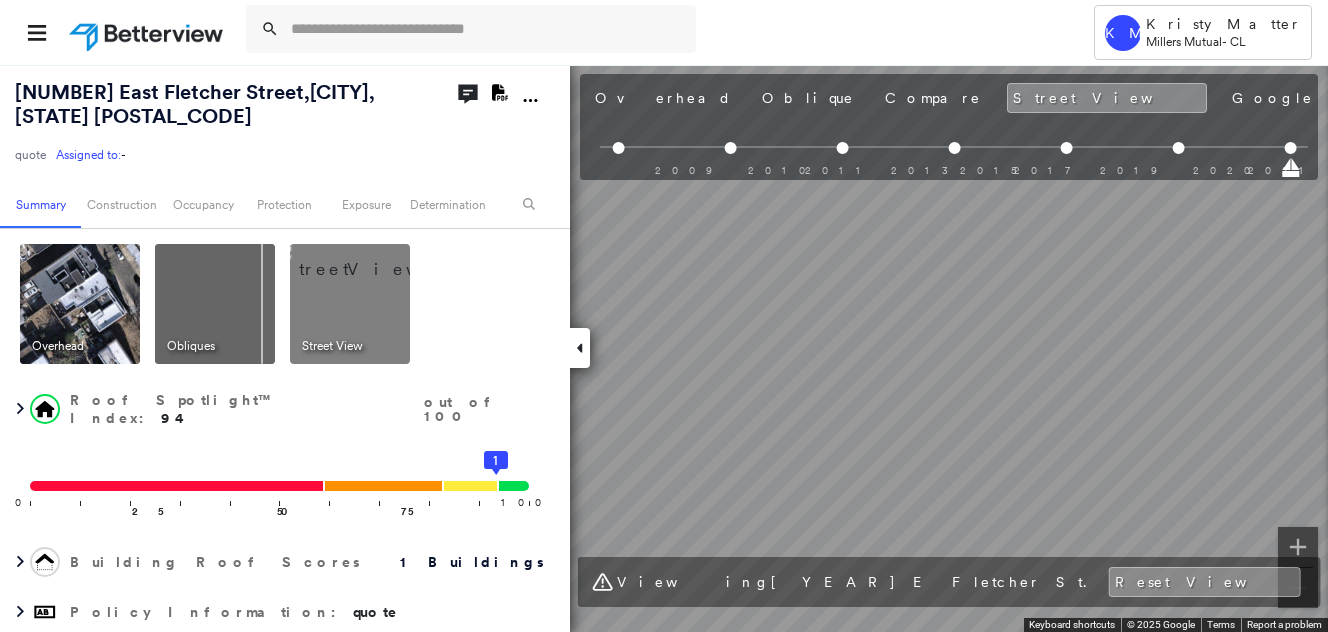 click on "Tower KM Kristy Matter Millers Mutual - CL [NUMBER] East Fletcher Street , [CITY], [STATE] [POSTAL_CODE] quote Assigned to: - Assigned to: - quote Assigned to: - Open Comments Download PDF Report Summary Construction Occupancy Protection Exposure Determination Overhead Obliques Street View Roof Spotlight™ Index : 94 out of 100 0 100 25 50 75 1 Building Roof Scores 1 Buildings Policy Information : quote Flags : 1 (0 cleared, 1 uncleared) Construction Roof Spotlights : Vent Property Features : Car Roof Size & Shape : 1 building - Flat | Asphalt Shingle Occupancy Protection Exposure FEMA Risk Index Additional Perils Determination Flags : 1 (0 cleared, 1 uncleared) Uncleared Flags (1) Cleared Flags (0) LOW Low Priority Flagged 08/06/[YEAR] Clear Action Taken New Entry History Quote/New Business Terms & Conditions Added ACV Endorsement Added Cosmetic Endorsement Inspection/Loss Control Report Information Added to Inspection Survey Onsite Inspection Ordered Determined No Inspection Needed General Save Renewal 8" at bounding box center (664, 316) 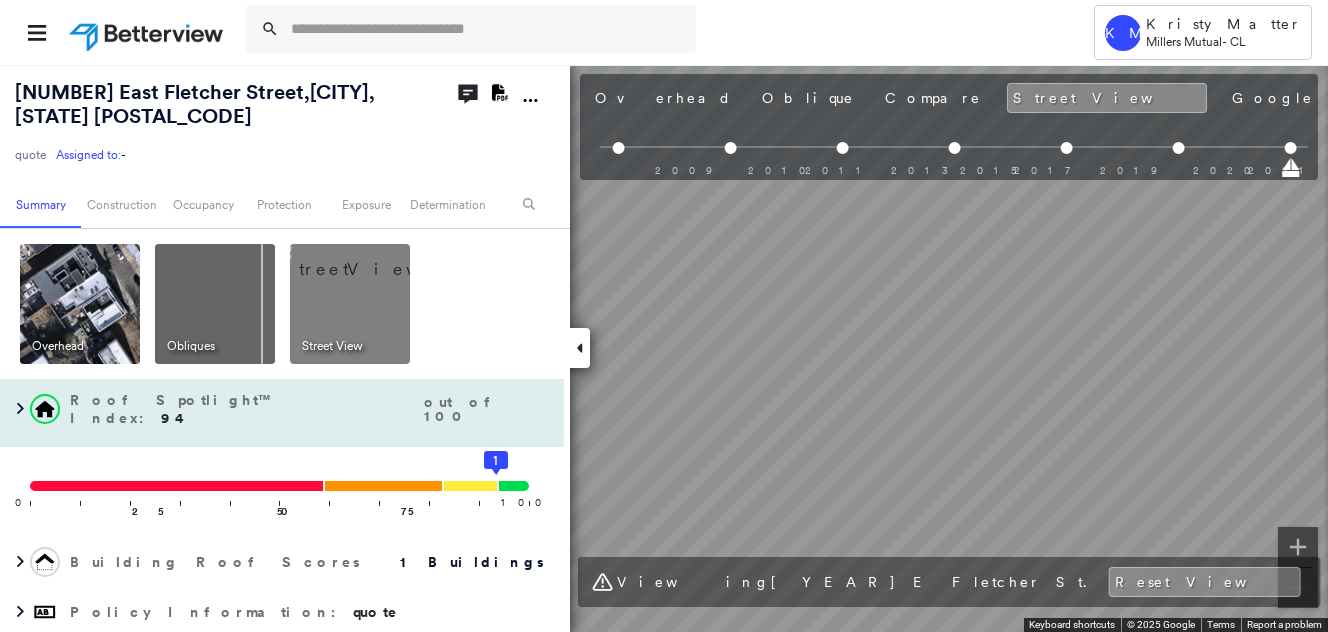 click on "[NUMBER] [STREET] ,  [CITY], [STATE] [POSTAL_CODE] quote Assigned to:  - Assigned to:  - quote Assigned to:  - Open Comments Download PDF Report Summary Construction Occupancy Protection Exposure Determination Overhead Obliques Street View Roof Spotlight™ Index :  94 out of 100 0 100 25 50 75 1 Building Roof Scores 1 Buildings Policy Information :  quote Flags :  1 (0 cleared, 1 uncleared) Construction Roof Spotlights :  Vent Property Features :  Car Roof Size & Shape :  1 building  - Flat | Asphalt Shingle Occupancy Protection Exposure FEMA Risk Index Additional Perils Determination Flags :  1 (0 cleared, 1 uncleared) Uncleared Flags (1) Cleared Flags  (0) LOW Low Priority Flagged 08/06/[YEAR] Clear Action Taken New Entry History Quote/New Business Terms & Conditions Added ACV Endorsement Added Cosmetic Endorsement Inspection/Loss Control Report Information Added to Inspection Survey Onsite Inspection Ordered Determined No Inspection Needed General Used Report to Further Agent/Insured Discussion Save Renewal" at bounding box center (664, 348) 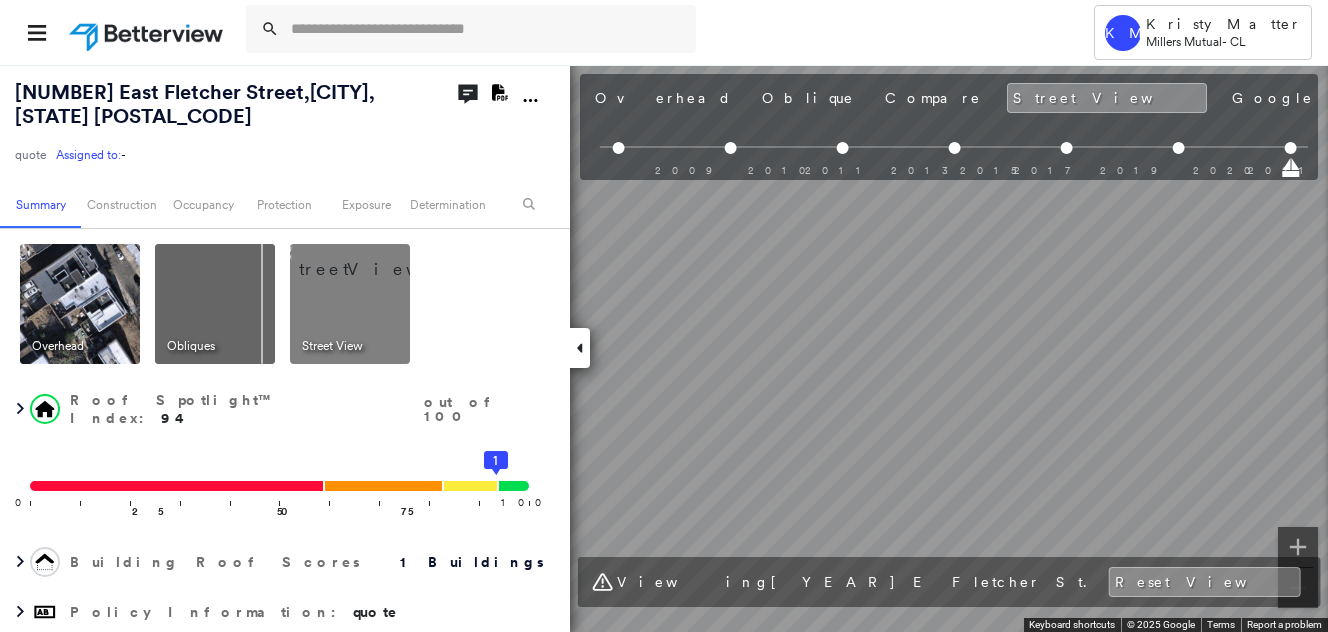 click on "Tower KM Kristy Matter Millers Mutual - CL [NUMBER] East Fletcher Street , [CITY], [STATE] [POSTAL_CODE] quote Assigned to: - Assigned to: - quote Assigned to: - Open Comments Download PDF Report Summary Construction Occupancy Protection Exposure Determination Overhead Obliques Street View Roof Spotlight™ Index : 94 out of 100 0 100 25 50 75 1 Building Roof Scores 1 Buildings Policy Information : quote Flags : 1 (0 cleared, 1 uncleared) Construction Roof Spotlights : Vent Property Features : Car Roof Size & Shape : 1 building - Flat | Asphalt Shingle Occupancy Protection Exposure FEMA Risk Index Additional Perils Determination Flags : 1 (0 cleared, 1 uncleared) Uncleared Flags (1) Cleared Flags (0) LOW Low Priority Flagged 08/06/[YEAR] Clear Action Taken New Entry History Quote/New Business Terms & Conditions Added ACV Endorsement Added Cosmetic Endorsement Inspection/Loss Control Report Information Added to Inspection Survey Onsite Inspection Ordered Determined No Inspection Needed General Save Renewal 8" at bounding box center (664, 316) 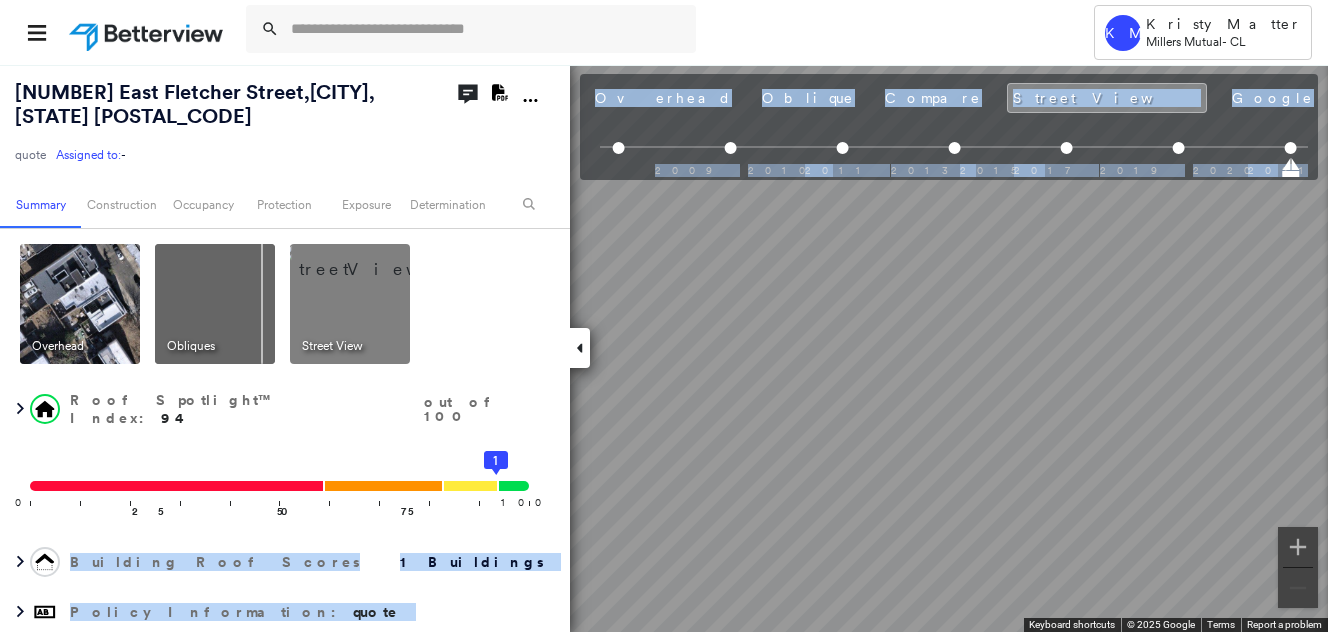 click on "[NUMBER] [STREET] ,  [CITY], [STATE] [POSTAL_CODE] quote Assigned to:  - Assigned to:  - quote Assigned to:  - Open Comments Download PDF Report Summary Construction Occupancy Protection Exposure Determination Overhead Obliques Street View Roof Spotlight™ Index :  94 out of 100 0 100 25 50 75 1 Building Roof Scores 1 Buildings Policy Information :  quote Flags :  1 (0 cleared, 1 uncleared) Construction Roof Spotlights :  Vent Property Features :  Car Roof Size & Shape :  1 building  - Flat | Asphalt Shingle Occupancy Protection Exposure FEMA Risk Index Additional Perils Determination Flags :  1 (0 cleared, 1 uncleared) Uncleared Flags (1) Cleared Flags  (0) LOW Low Priority Flagged 08/06/[YEAR] Clear Action Taken New Entry History Quote/New Business Terms & Conditions Added ACV Endorsement Added Cosmetic Endorsement Inspection/Loss Control Report Information Added to Inspection Survey Onsite Inspection Ordered Determined No Inspection Needed General Used Report to Further Agent/Insured Discussion Save Renewal" at bounding box center (664, 348) 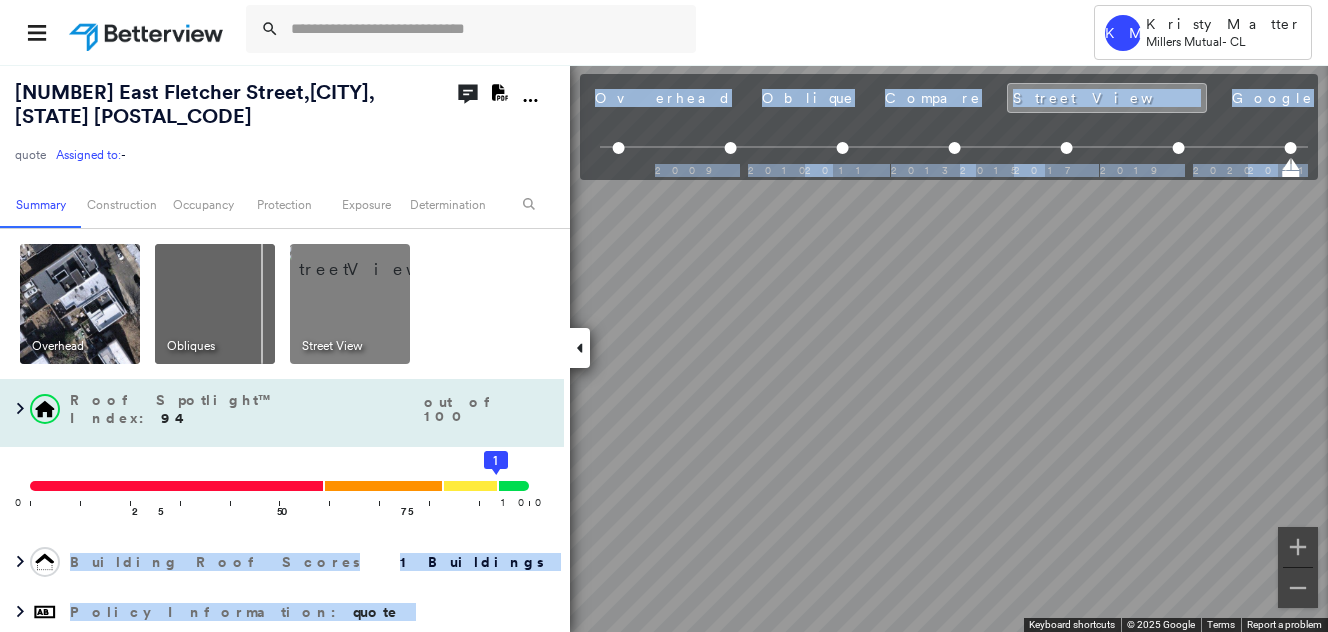click on "[NUMBER] [STREET] ,  [CITY], [STATE] [POSTAL_CODE] quote Assigned to:  - Assigned to:  - quote Assigned to:  - Open Comments Download PDF Report Summary Construction Occupancy Protection Exposure Determination Overhead Obliques Street View Roof Spotlight™ Index :  94 out of 100 0 100 25 50 75 1 Building Roof Scores 1 Buildings Policy Information :  quote Flags :  1 (0 cleared, 1 uncleared) Construction Roof Spotlights :  Vent Property Features :  Car Roof Size & Shape :  1 building  - Flat | Asphalt Shingle Occupancy Protection Exposure FEMA Risk Index Additional Perils Determination Flags :  1 (0 cleared, 1 uncleared) Uncleared Flags (1) Cleared Flags  (0) LOW Low Priority Flagged 08/06/[YEAR] Clear Action Taken New Entry History Quote/New Business Terms & Conditions Added ACV Endorsement Added Cosmetic Endorsement Inspection/Loss Control Report Information Added to Inspection Survey Onsite Inspection Ordered Determined No Inspection Needed General Used Report to Further Agent/Insured Discussion Save Renewal" at bounding box center [664, 348] 